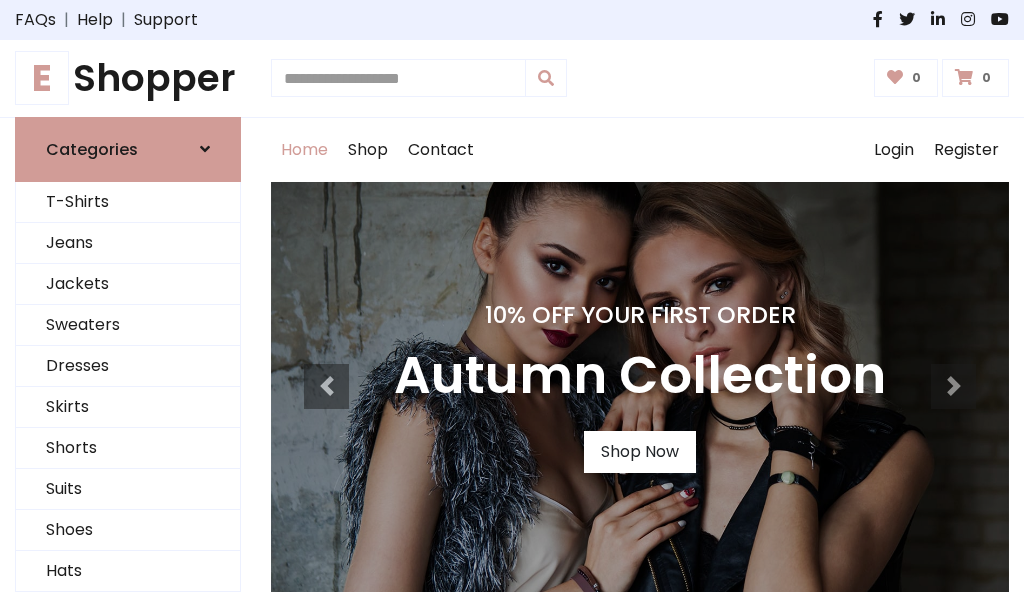 scroll, scrollTop: 0, scrollLeft: 0, axis: both 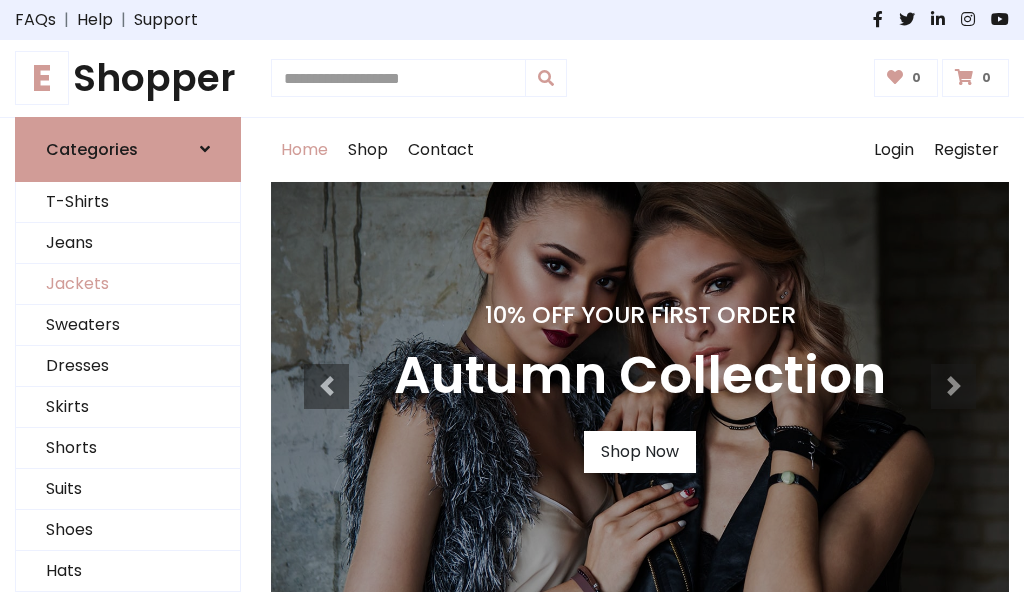 click on "Jackets" at bounding box center (128, 284) 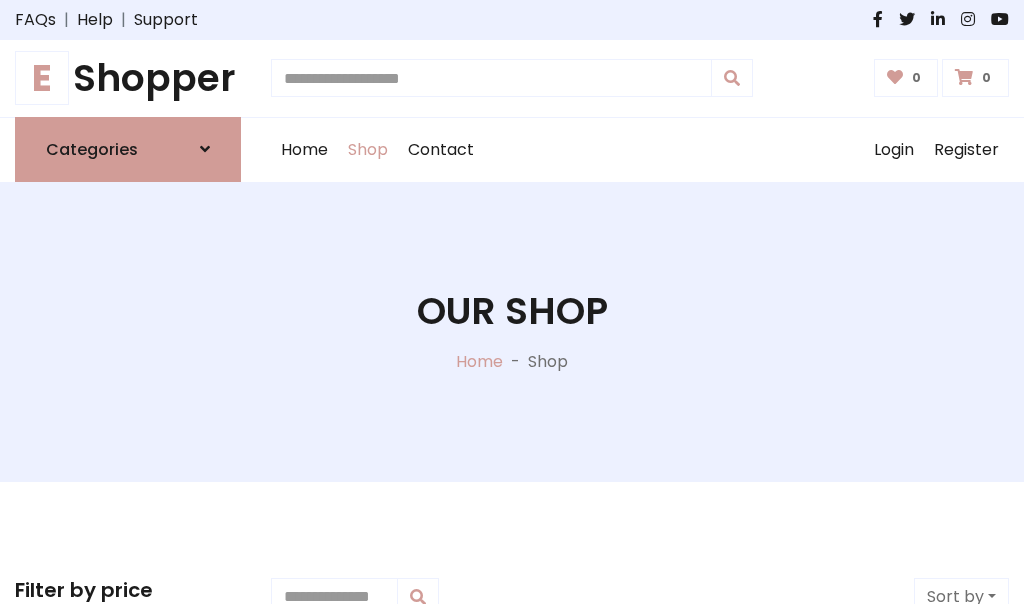scroll, scrollTop: 904, scrollLeft: 0, axis: vertical 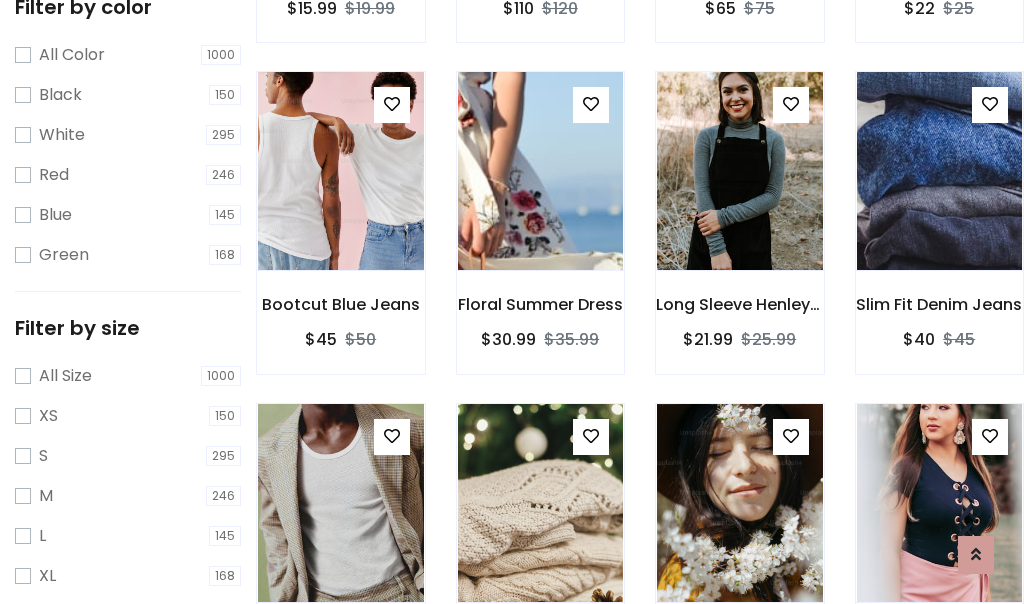 click at bounding box center [340, -160] 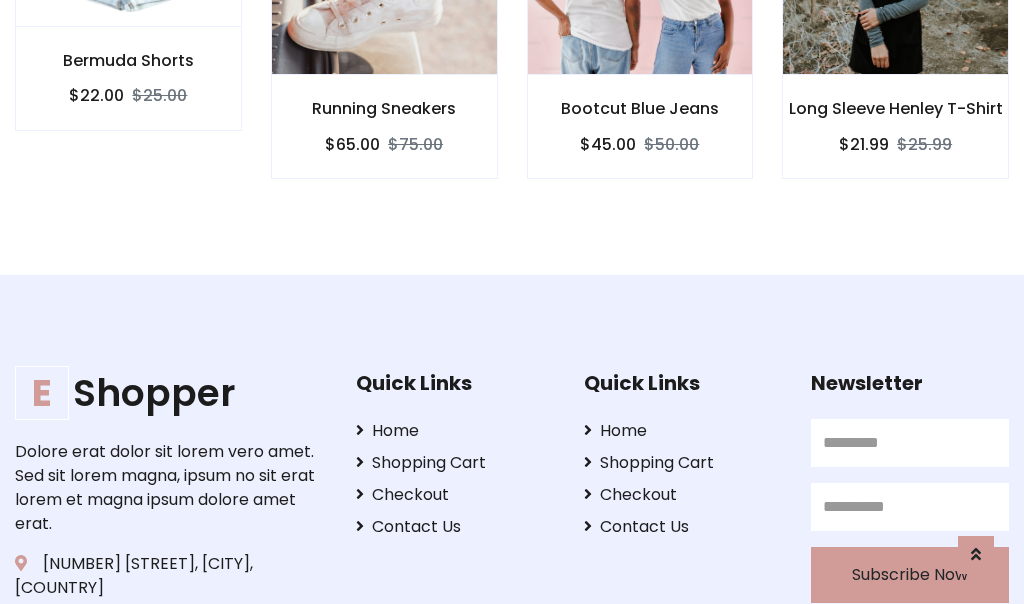 scroll, scrollTop: 0, scrollLeft: 0, axis: both 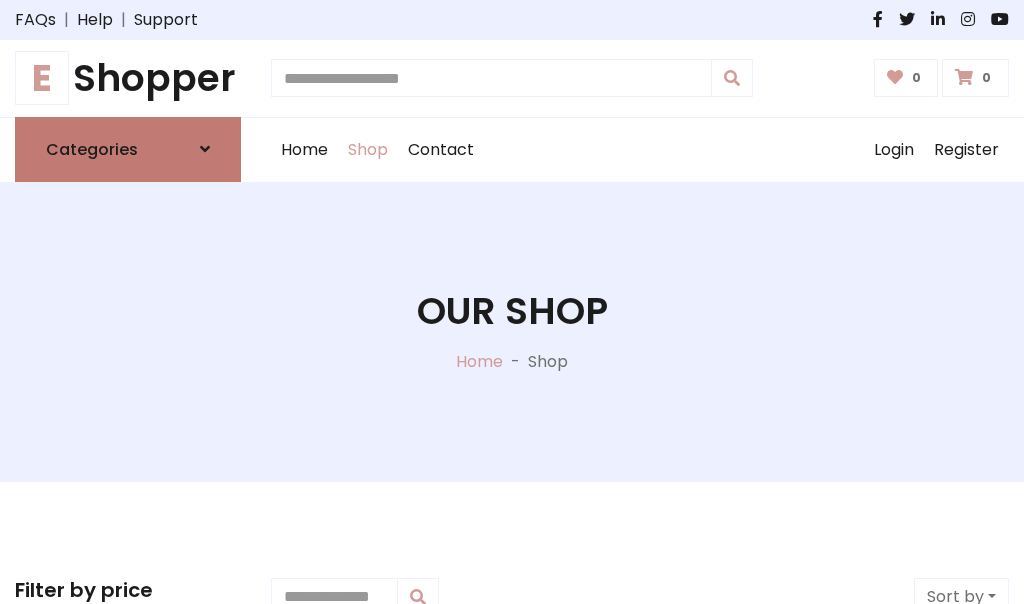 click on "Categories" at bounding box center (92, 149) 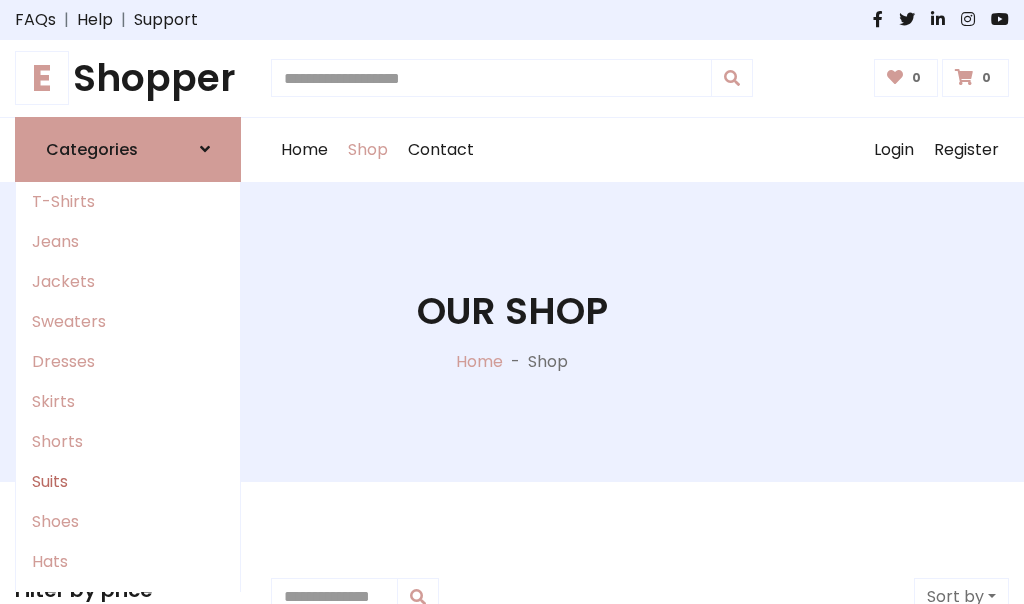 click on "Suits" at bounding box center [128, 482] 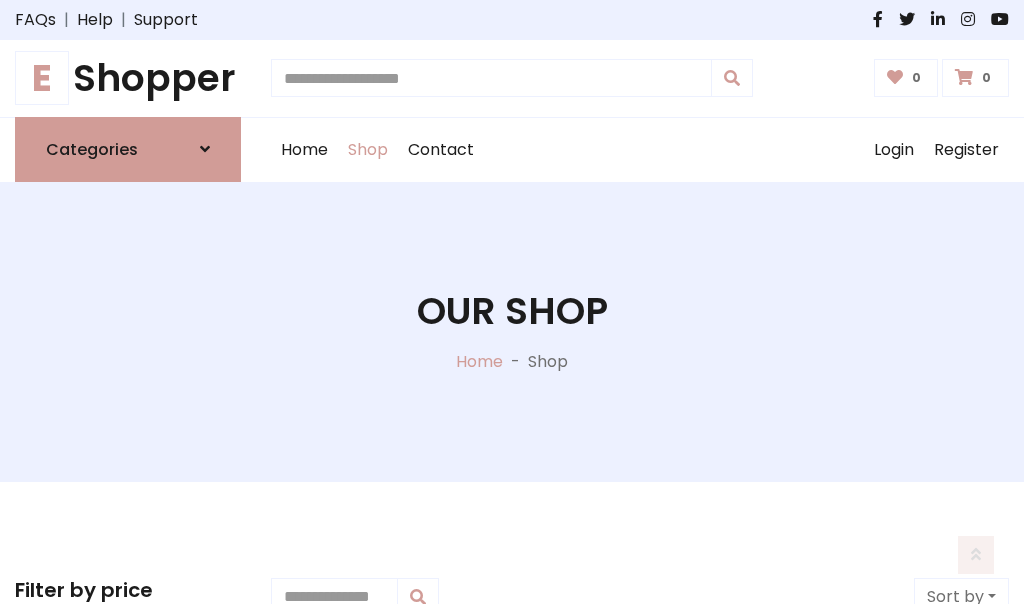 scroll, scrollTop: 1445, scrollLeft: 0, axis: vertical 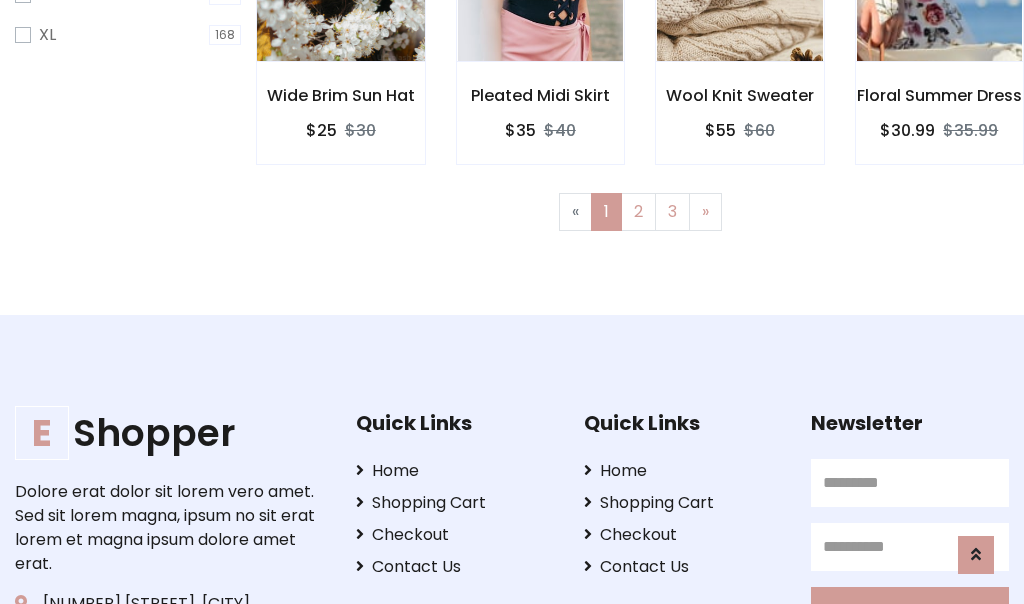 click at bounding box center [340, -38] 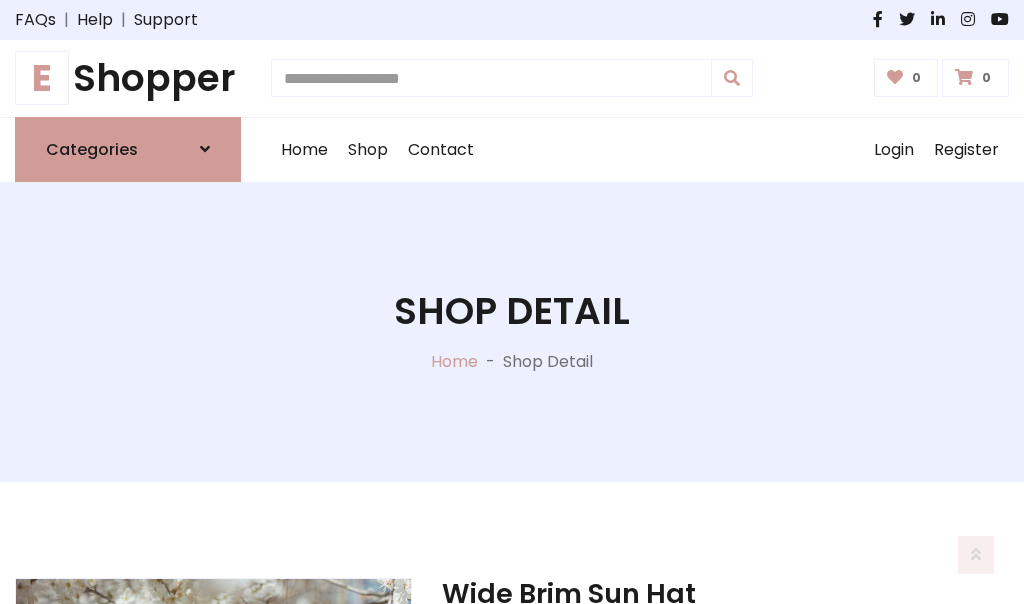 scroll, scrollTop: 1869, scrollLeft: 0, axis: vertical 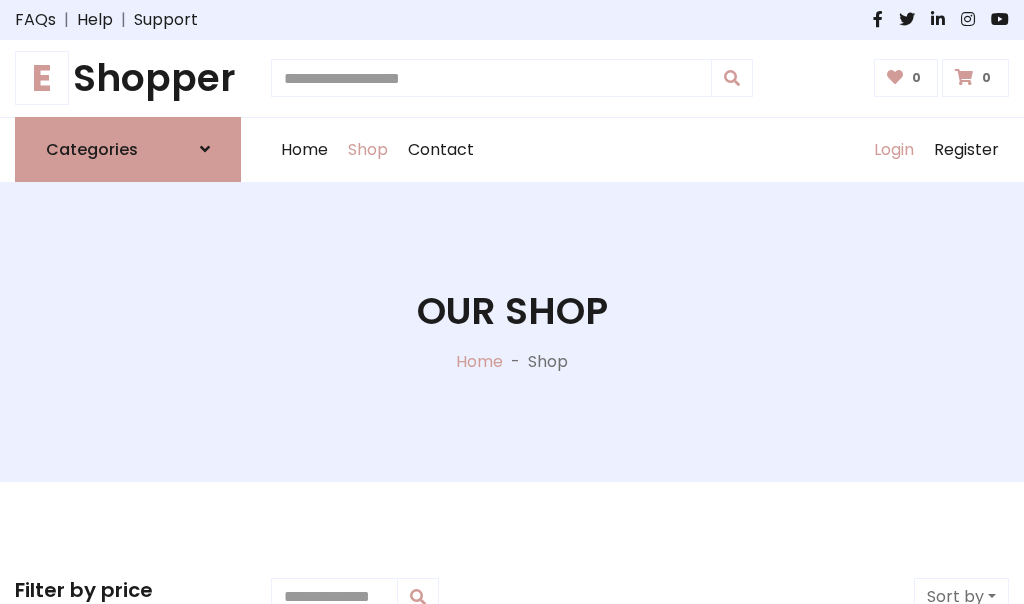 click on "Login" at bounding box center (894, 150) 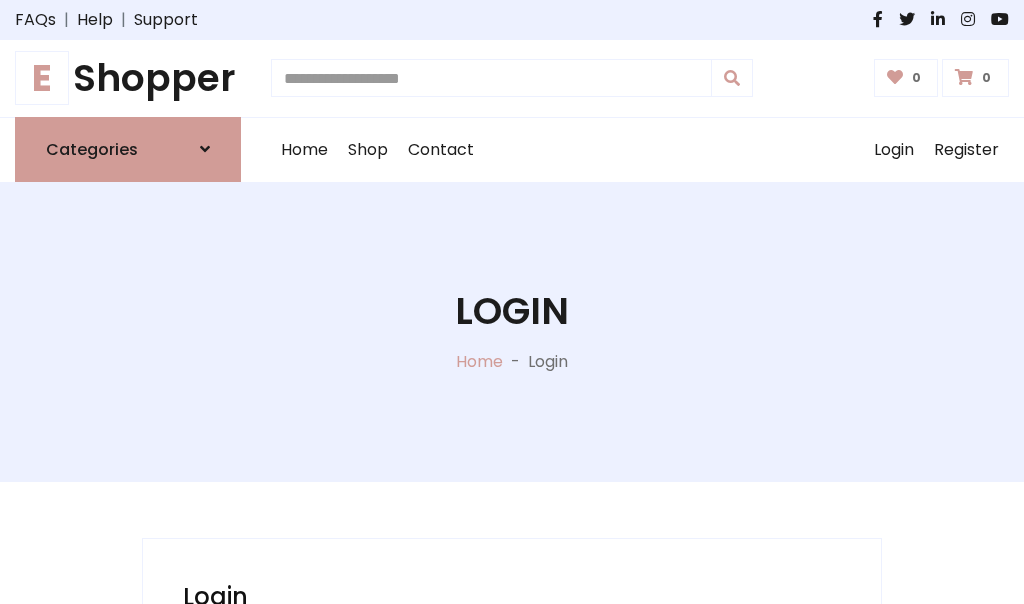 scroll, scrollTop: 0, scrollLeft: 0, axis: both 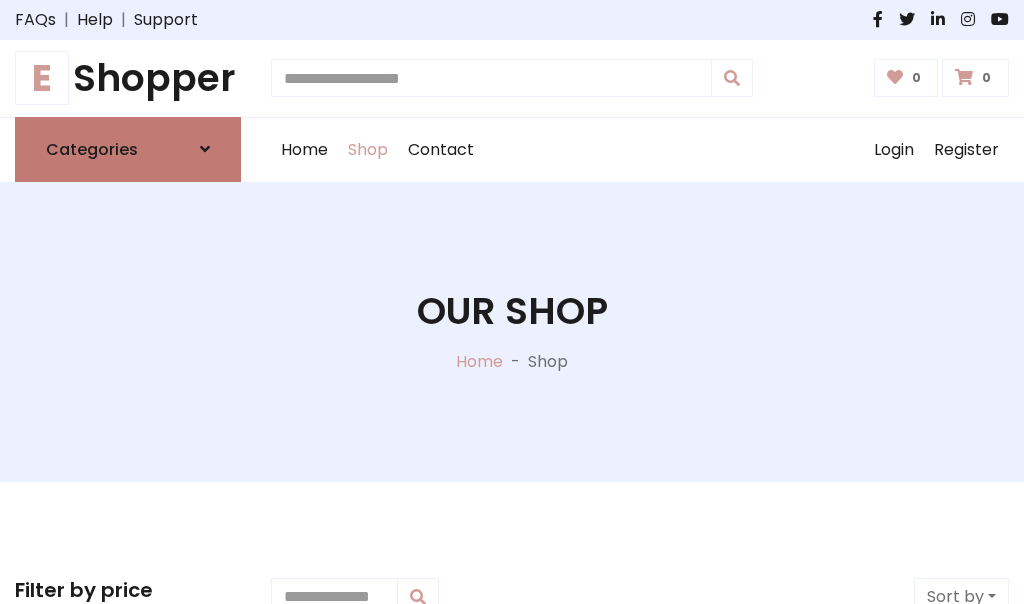 click at bounding box center [205, 149] 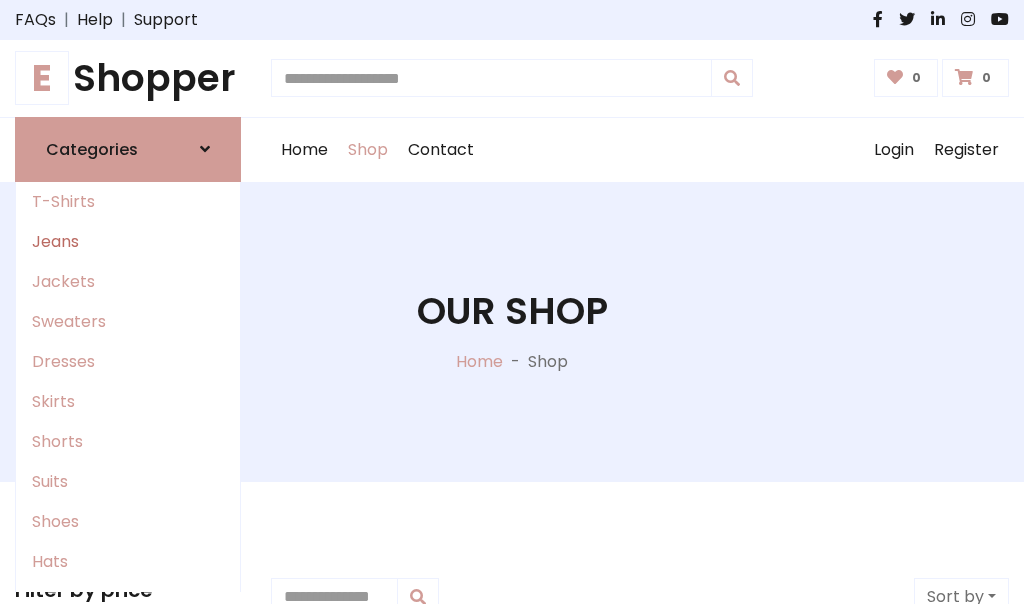 click on "Jeans" at bounding box center (128, 242) 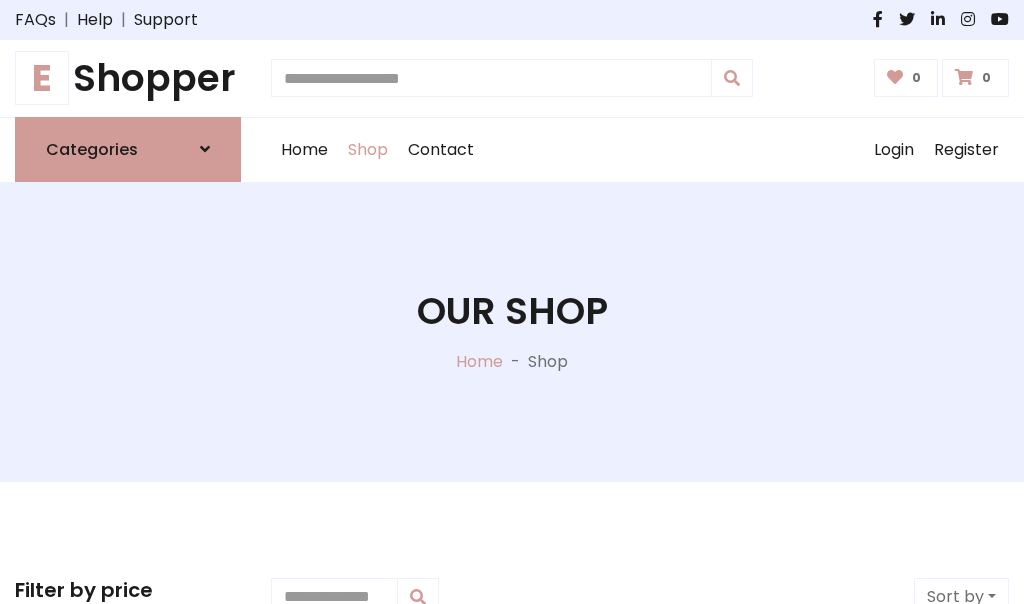 scroll, scrollTop: 0, scrollLeft: 0, axis: both 